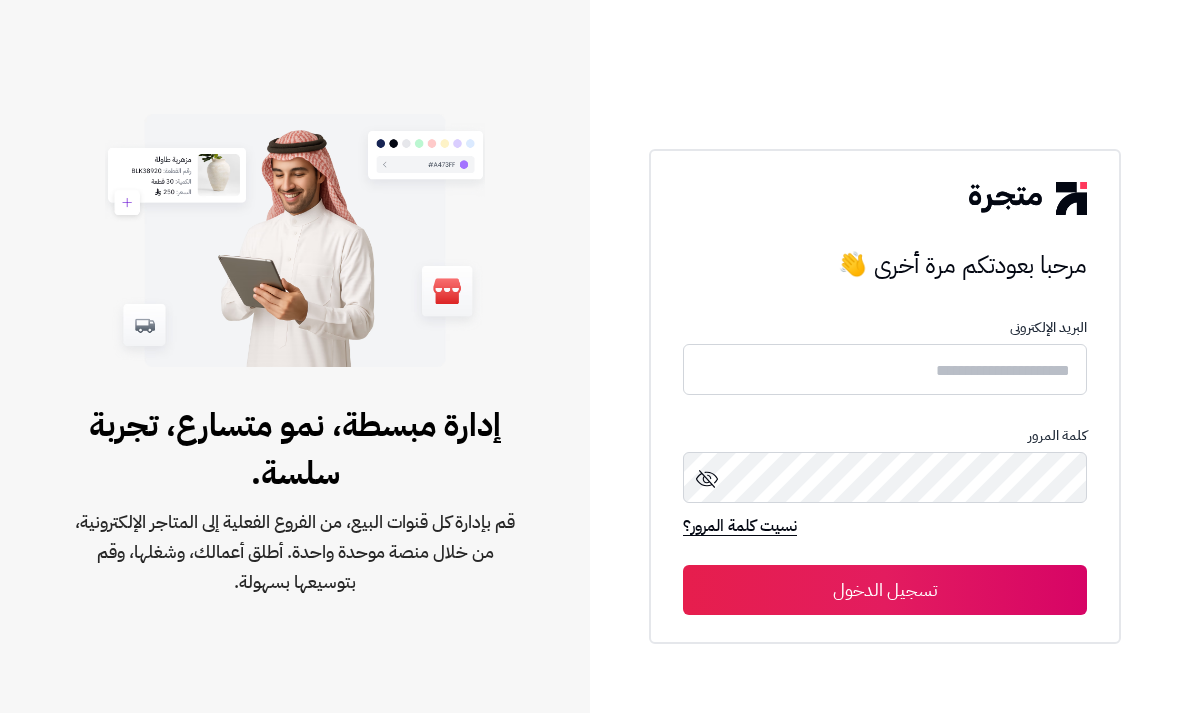scroll, scrollTop: 107, scrollLeft: 0, axis: vertical 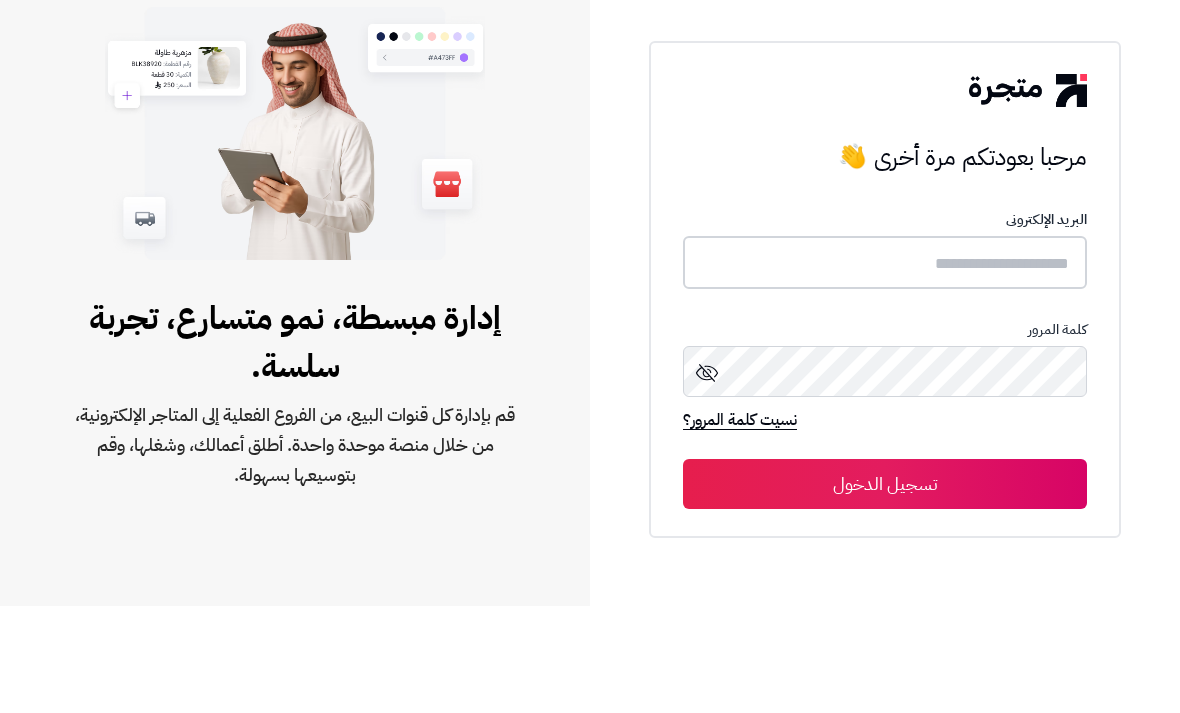 type on "******" 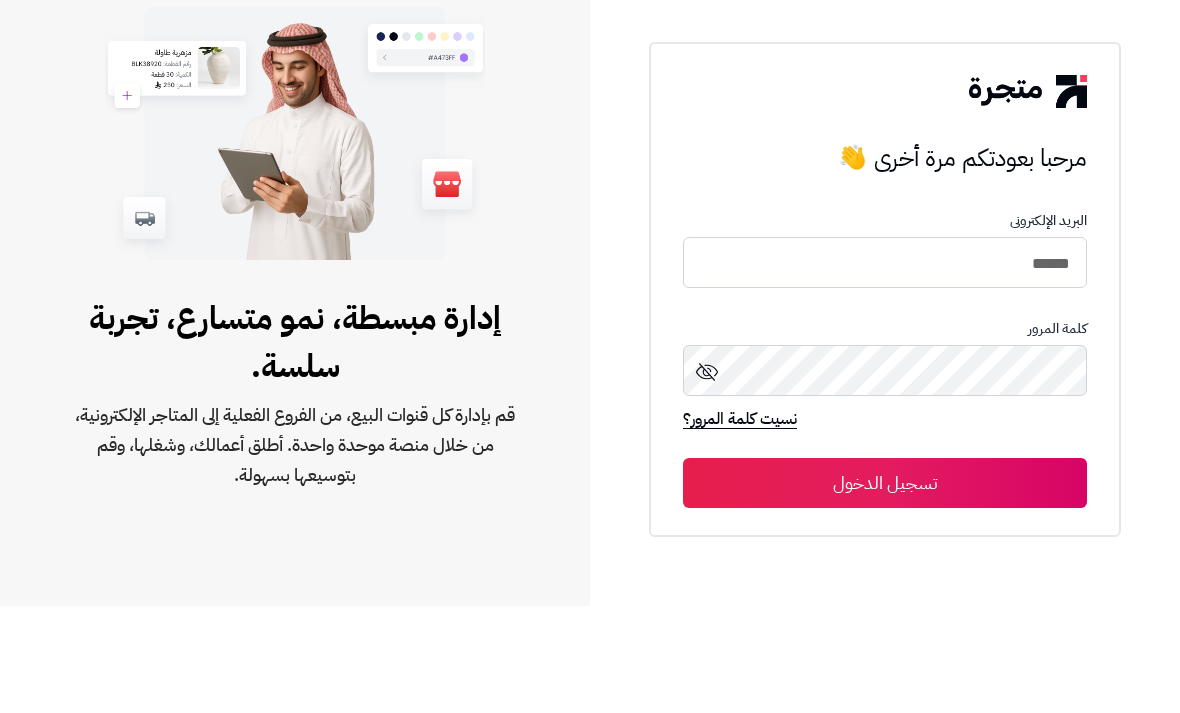 click on "تسجيل الدخول" at bounding box center (885, 590) 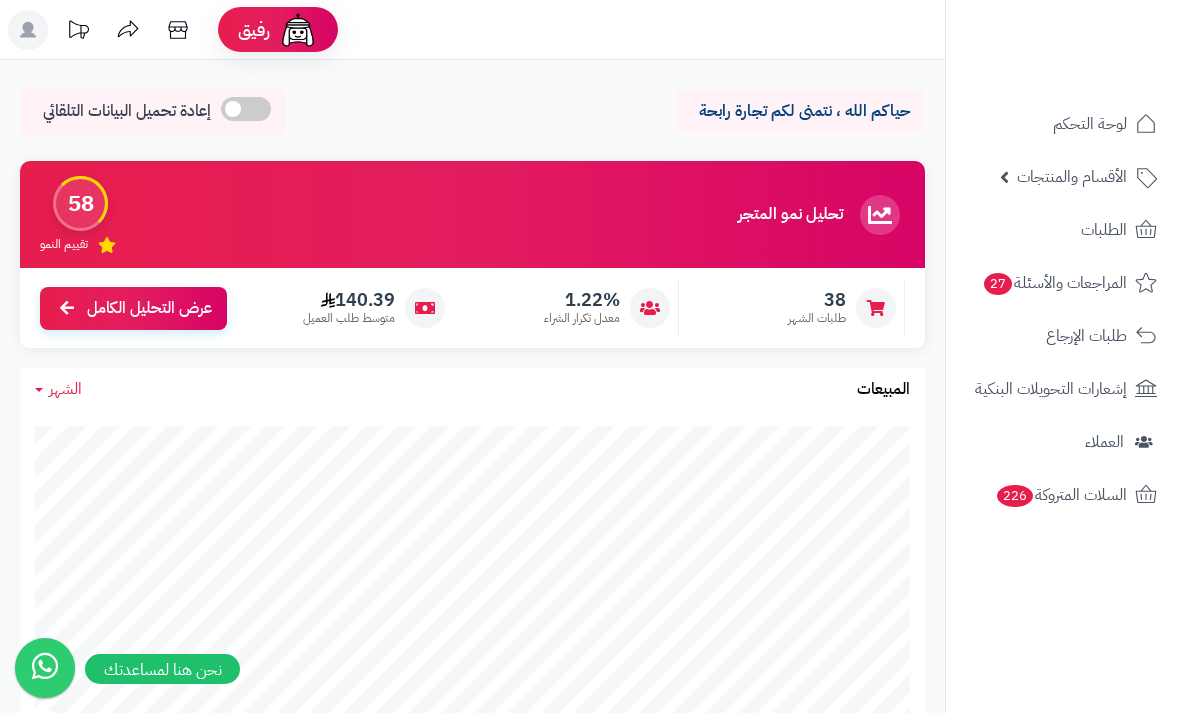 scroll, scrollTop: 0, scrollLeft: 0, axis: both 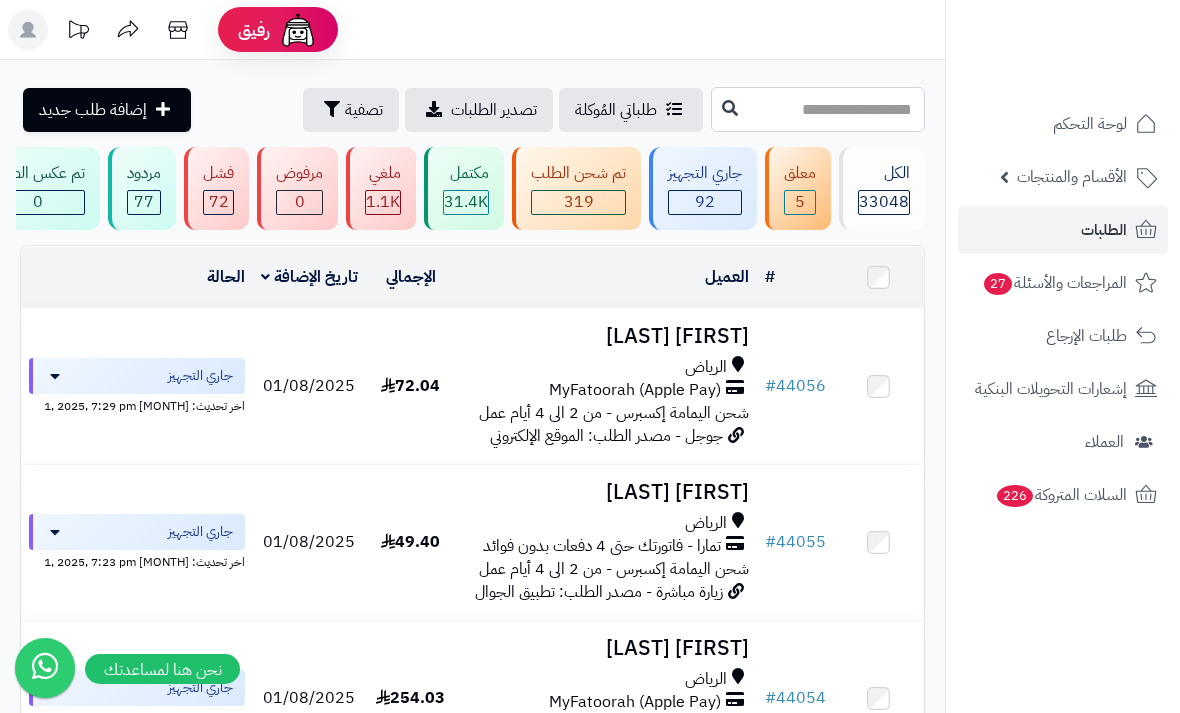 click at bounding box center [818, 109] 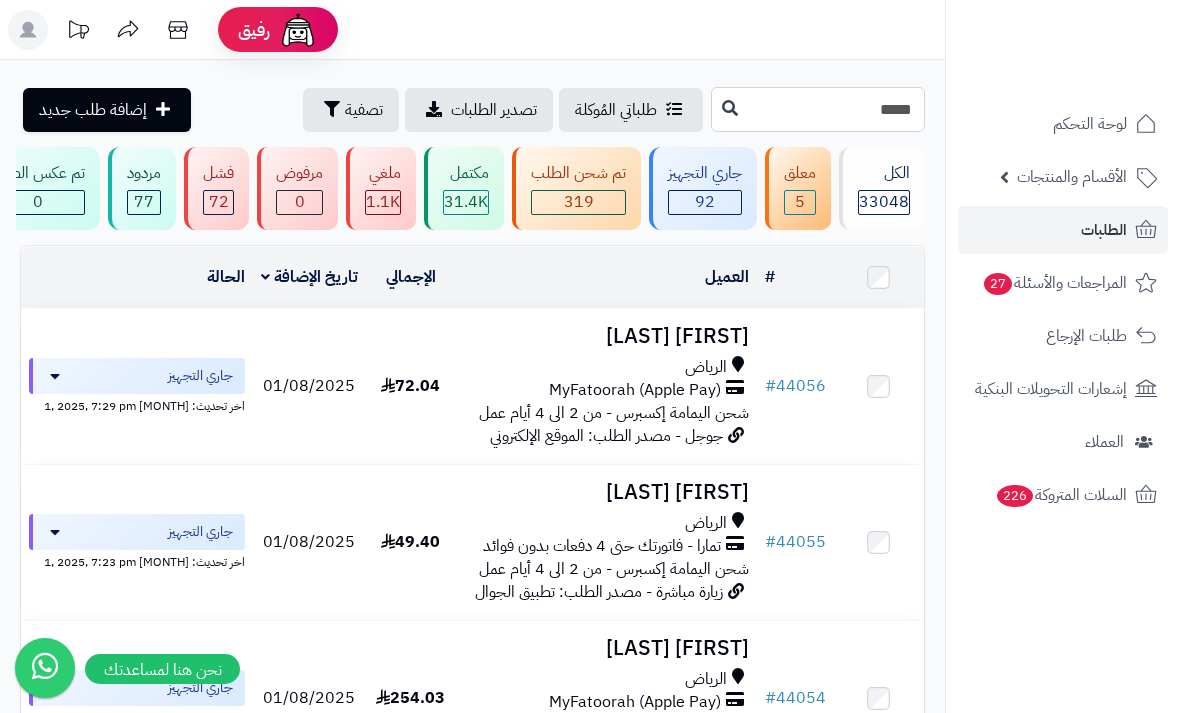 type on "*****" 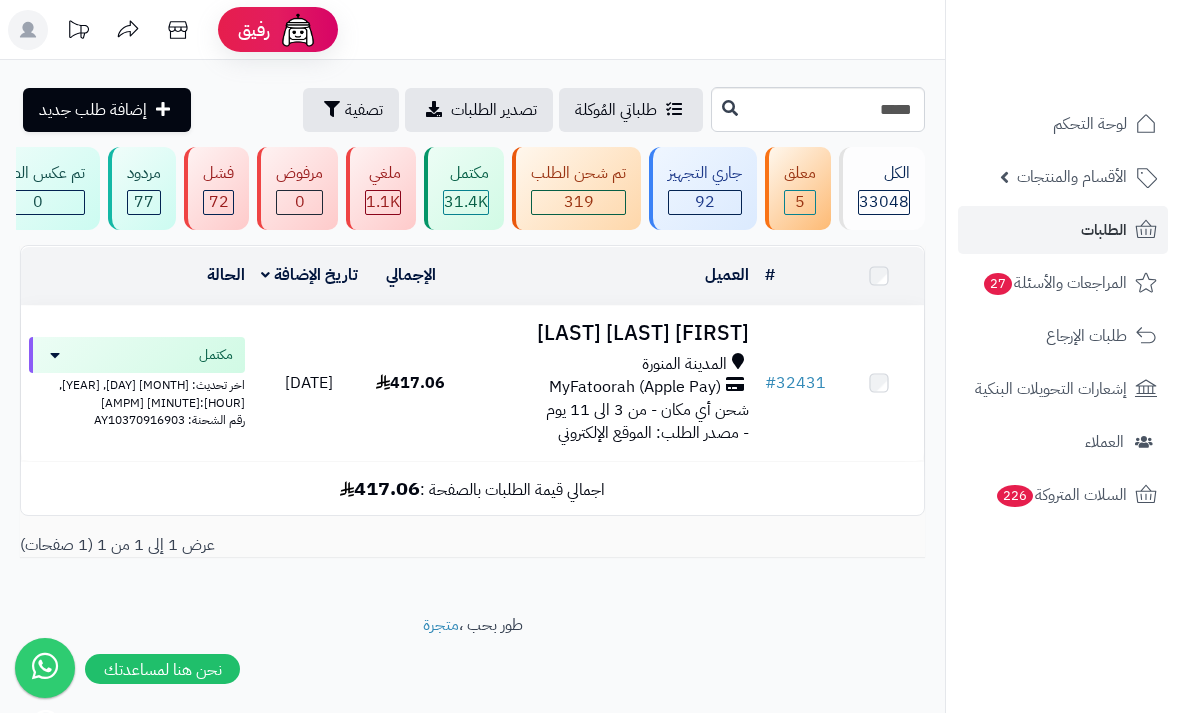scroll, scrollTop: 0, scrollLeft: 0, axis: both 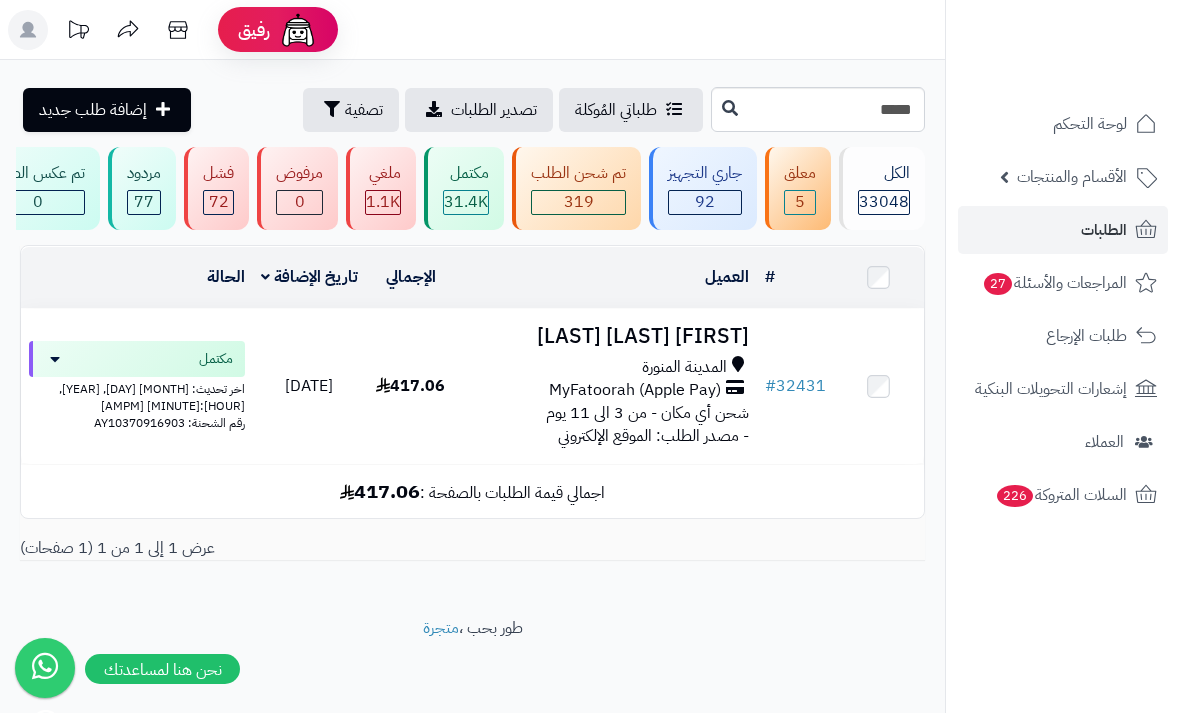 click on "[FIRST] [LAST] [LAST]" at bounding box center (606, 336) 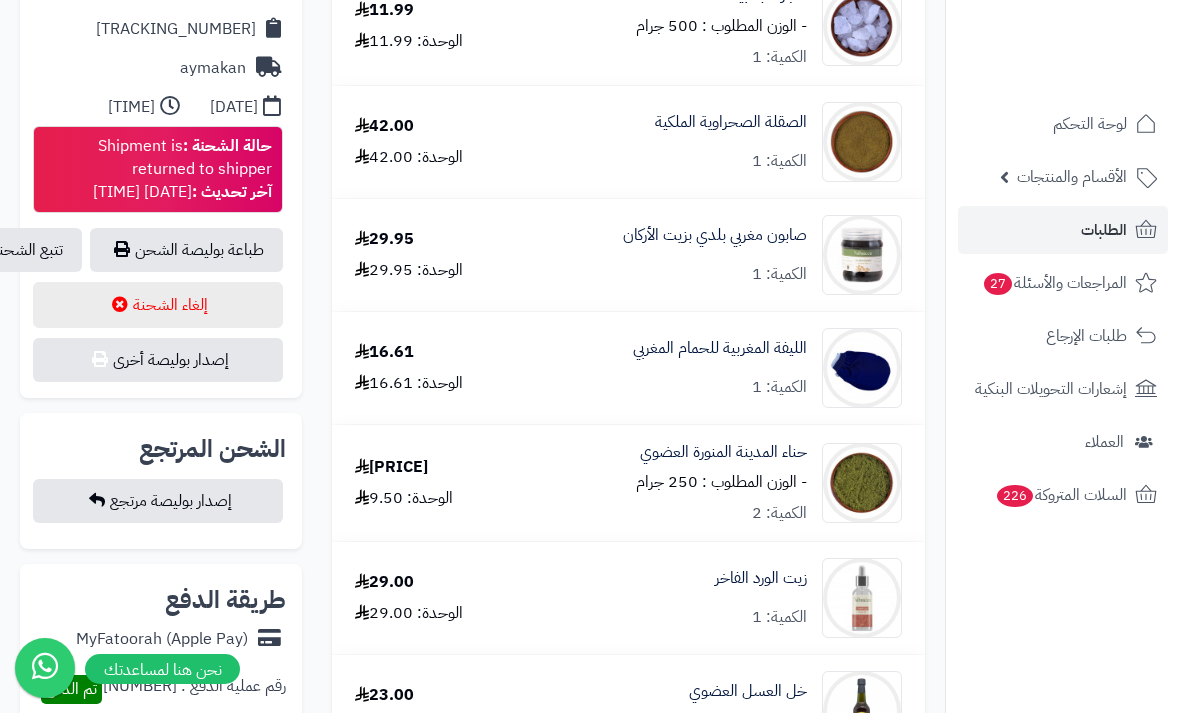 scroll, scrollTop: 1075, scrollLeft: 0, axis: vertical 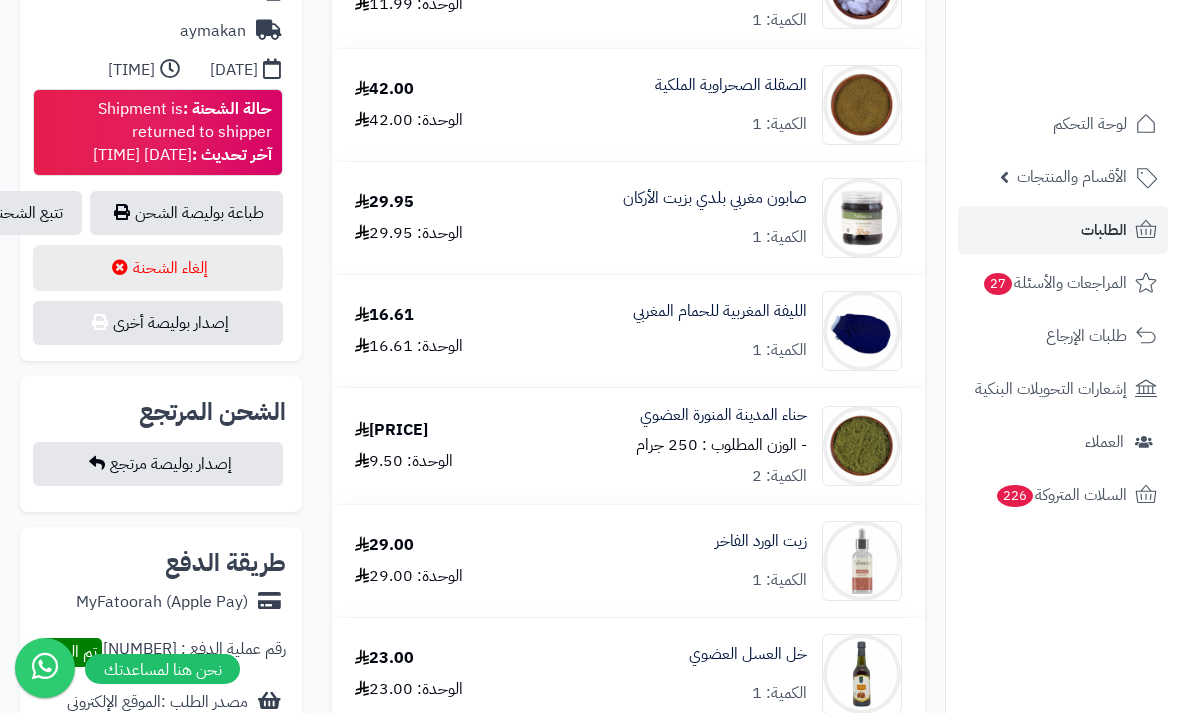 click on "تتبع الشحنة" at bounding box center (27, 213) 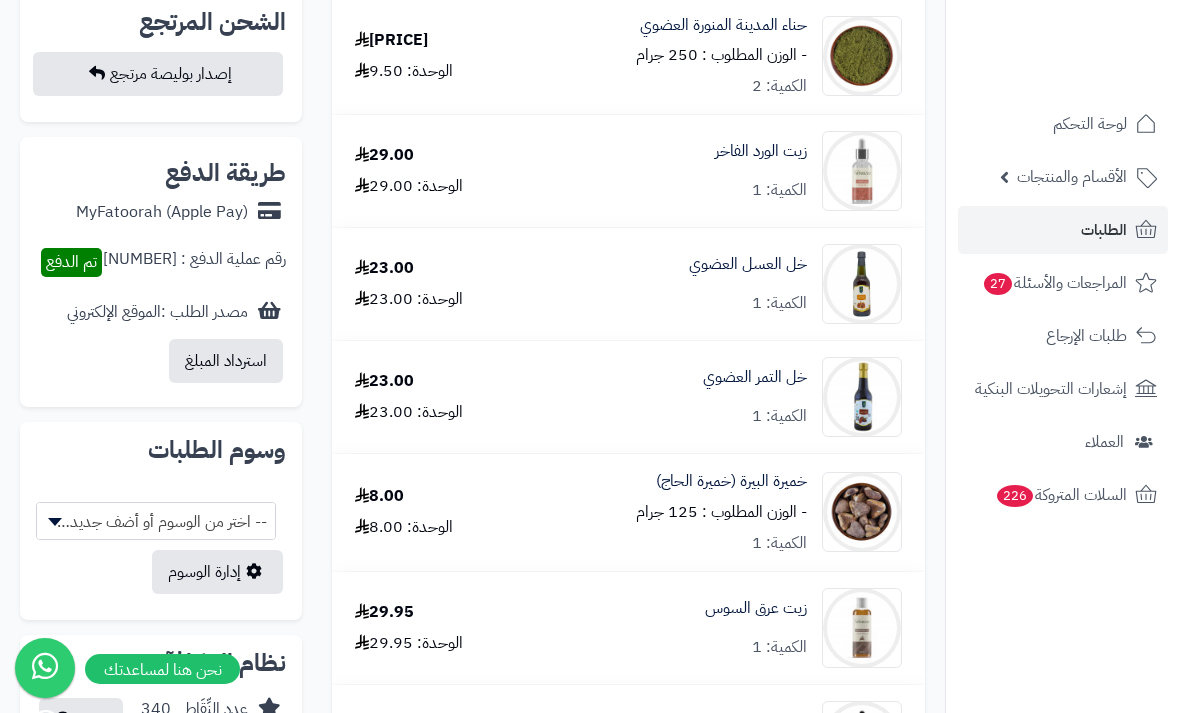 scroll, scrollTop: 1447, scrollLeft: 0, axis: vertical 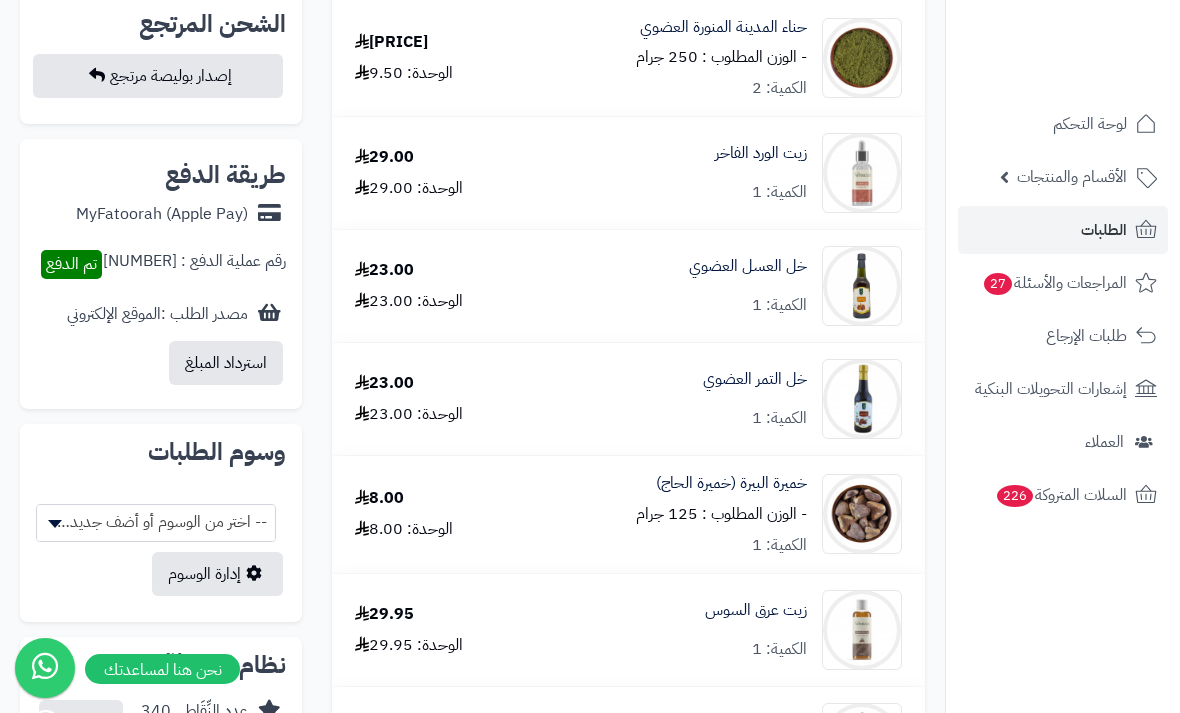 click on "استرداد  المبلغ" at bounding box center (226, 363) 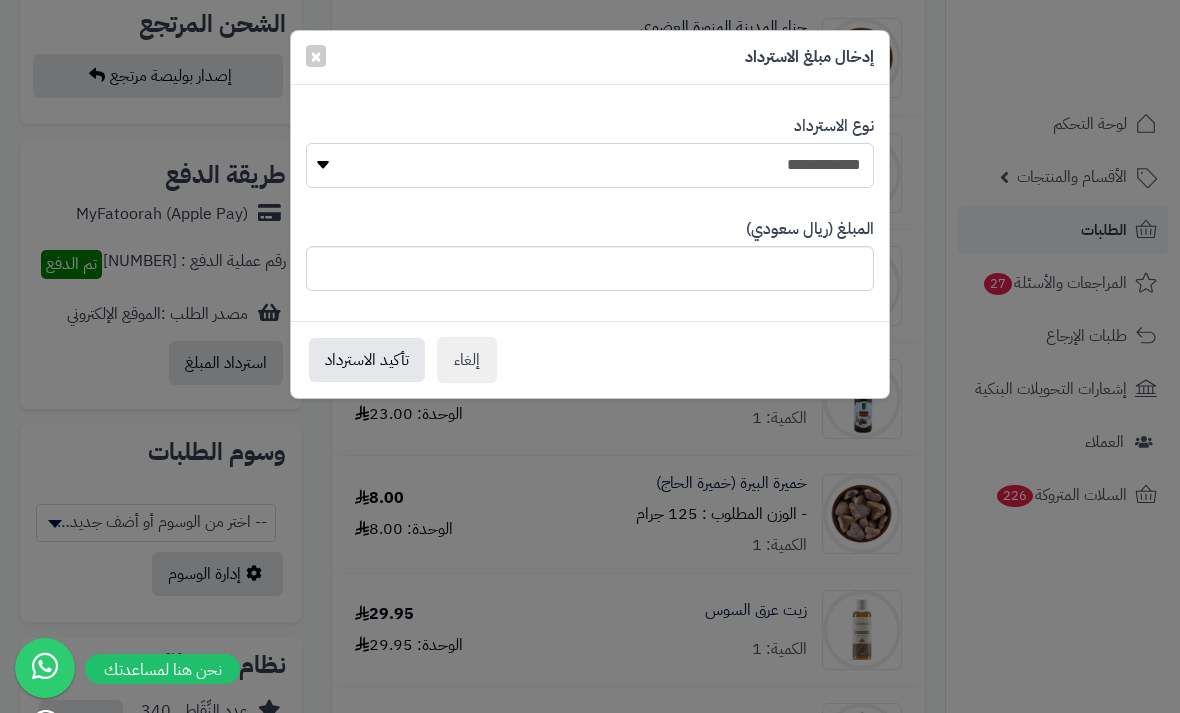 click on "**********" at bounding box center [590, 165] 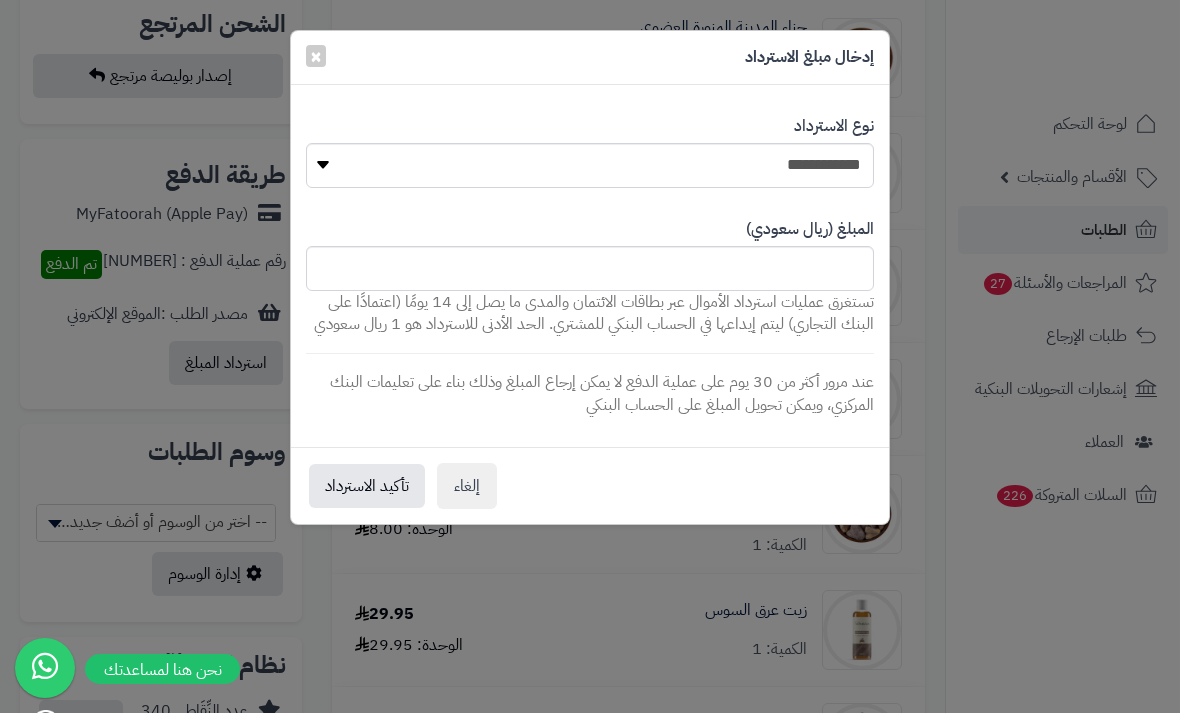 click on "إلغاء" at bounding box center (467, 486) 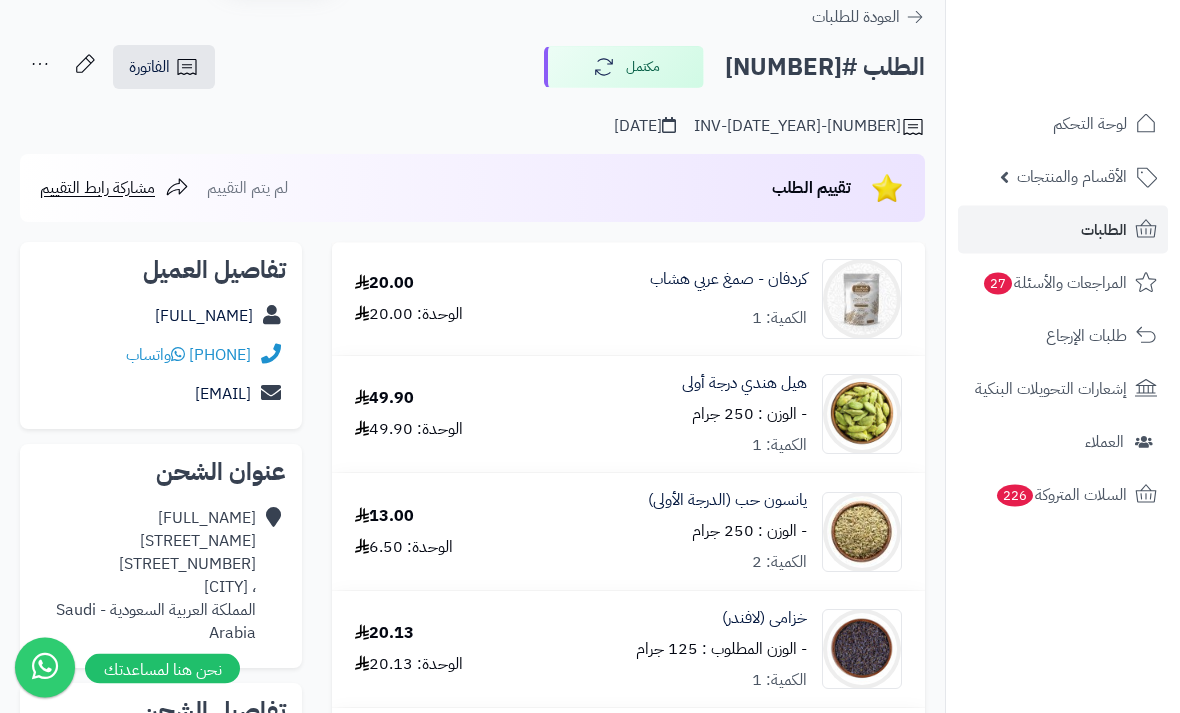 scroll, scrollTop: 0, scrollLeft: 0, axis: both 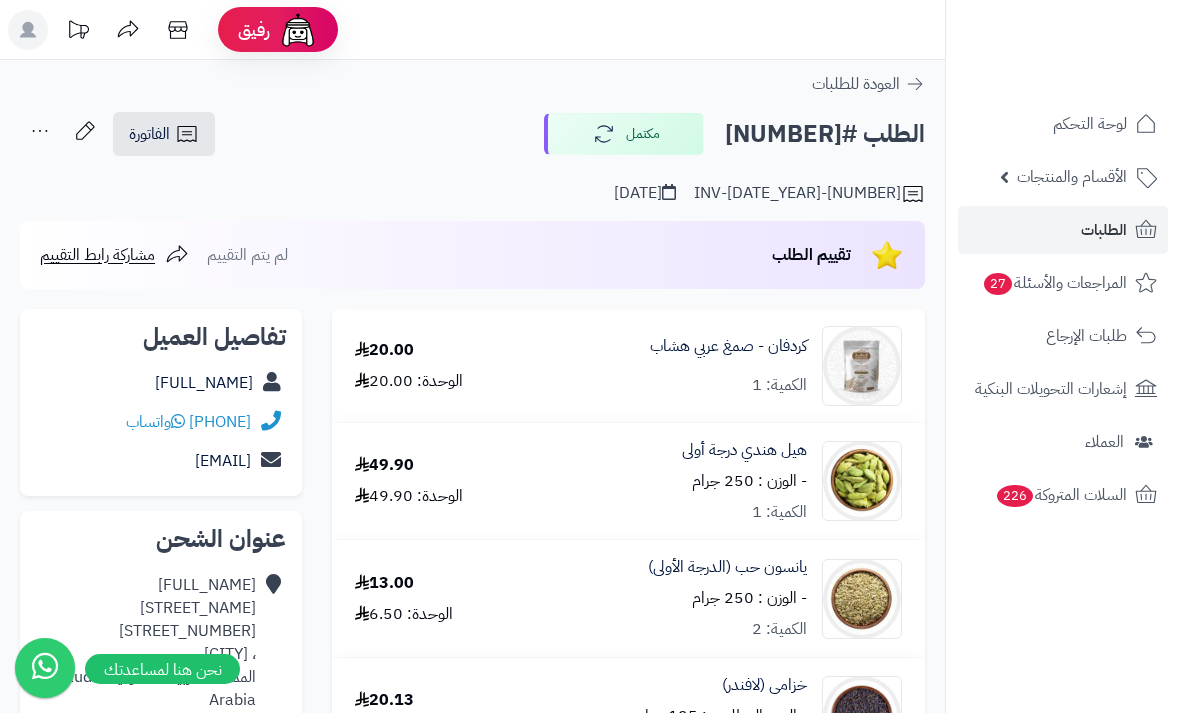click on "الطلبات" at bounding box center [1104, 230] 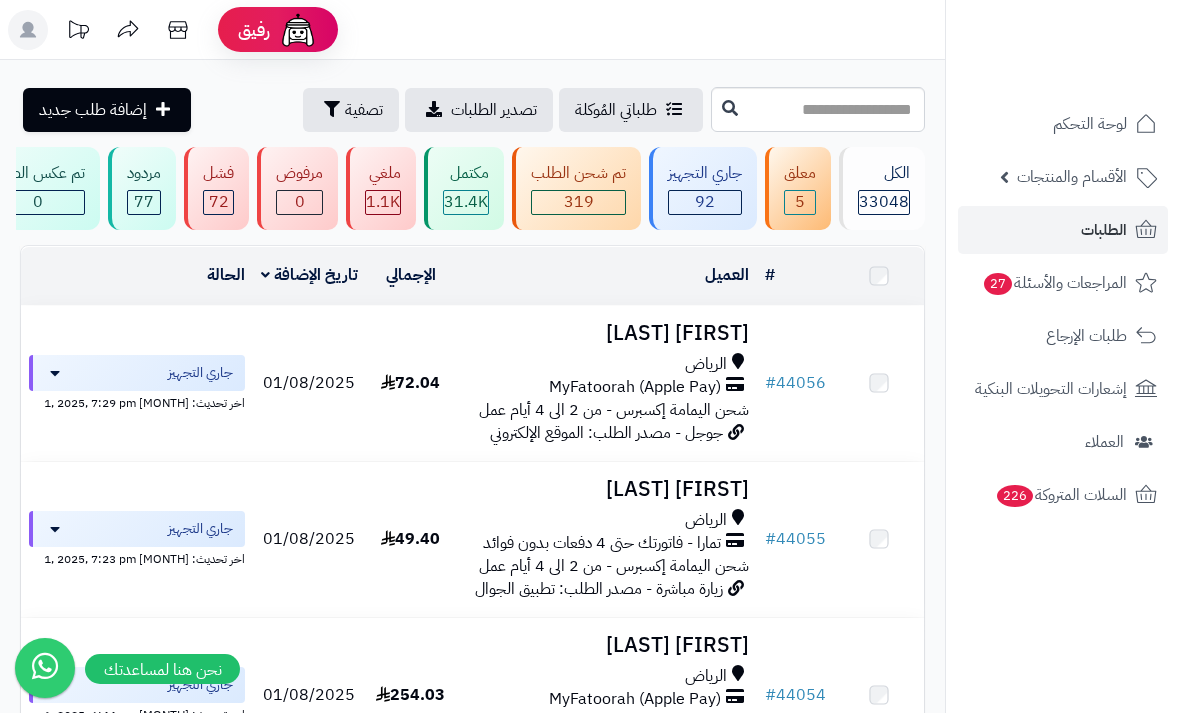 scroll, scrollTop: 0, scrollLeft: 0, axis: both 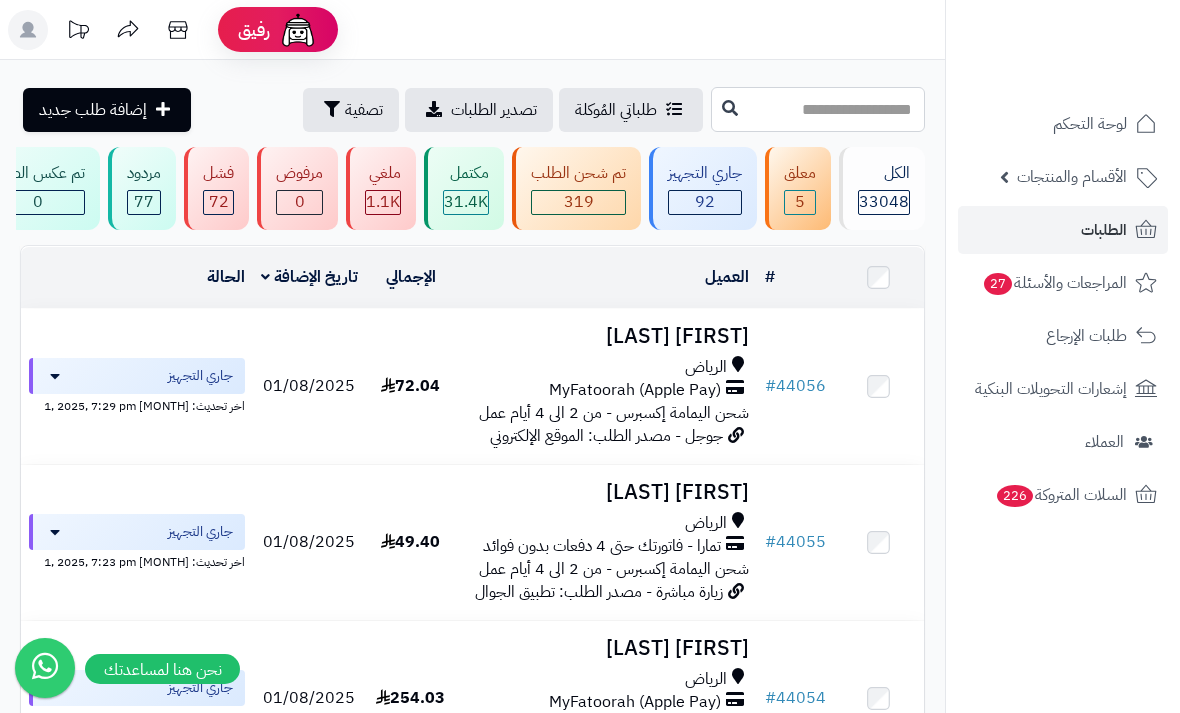 click at bounding box center [818, 109] 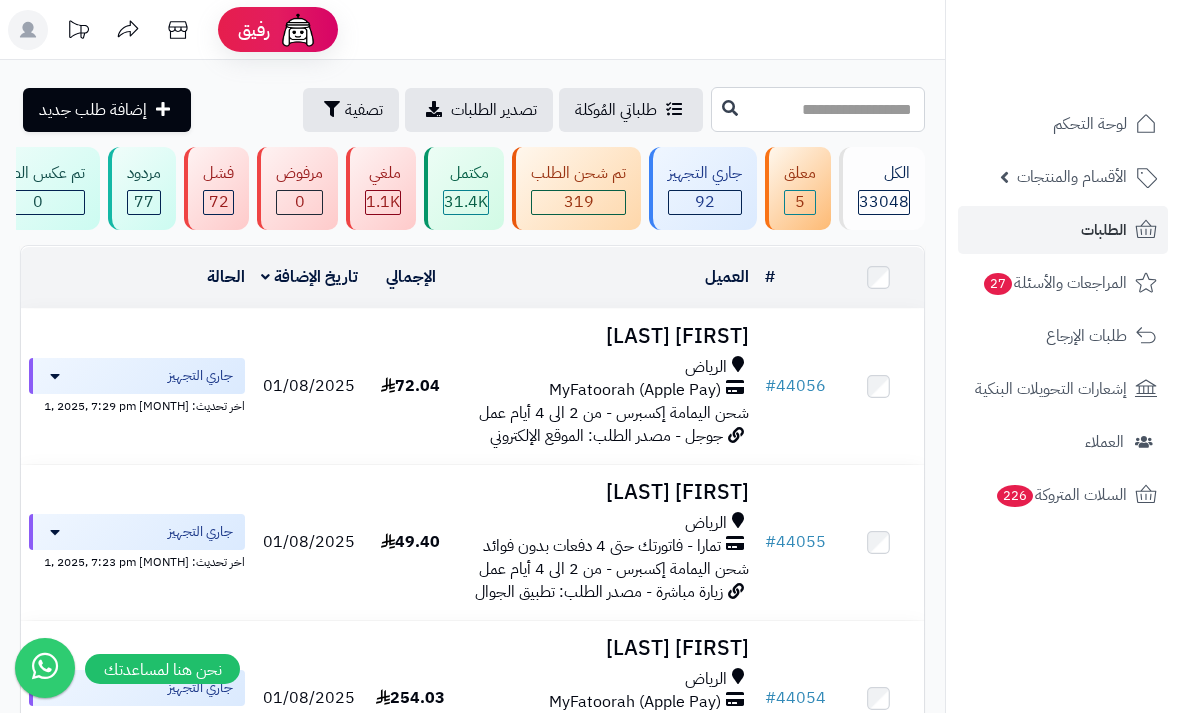 type on "*" 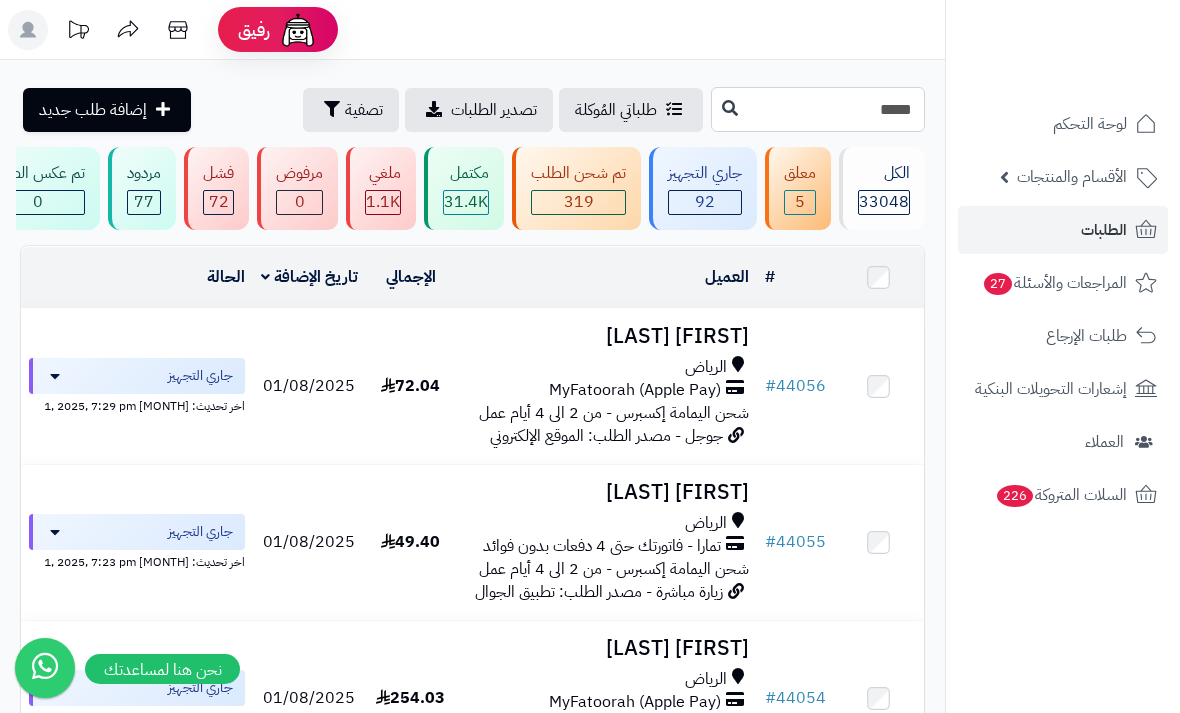 type on "*****" 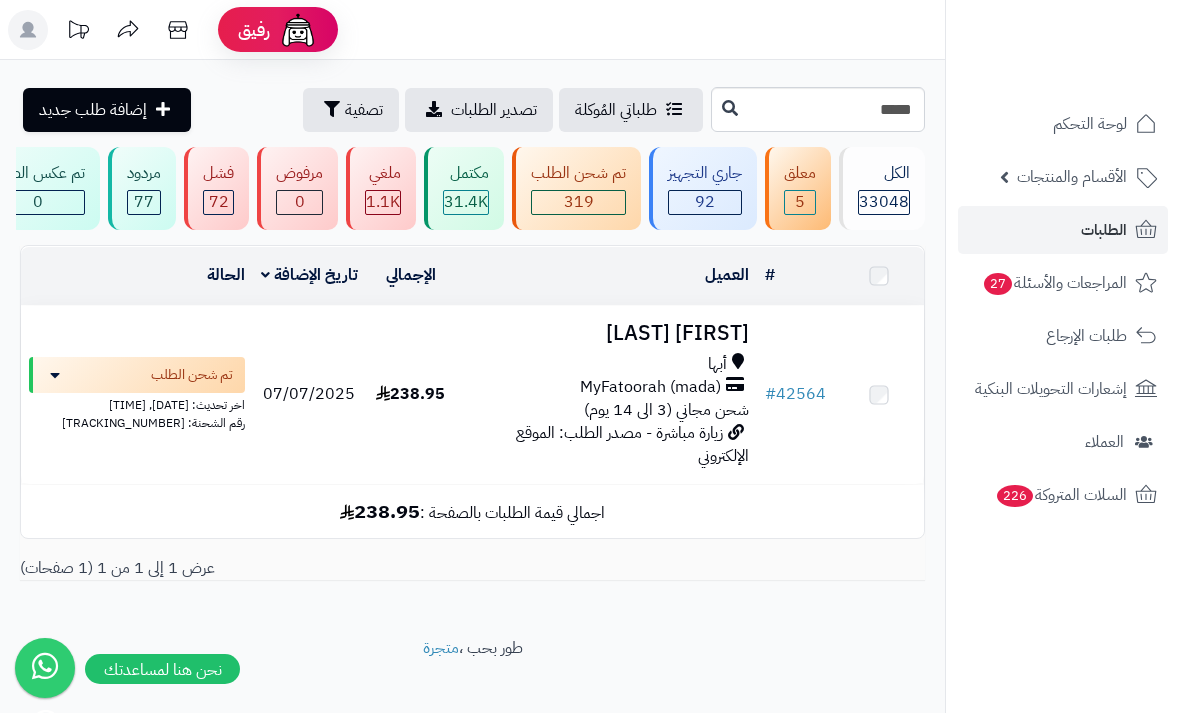 scroll, scrollTop: 0, scrollLeft: 0, axis: both 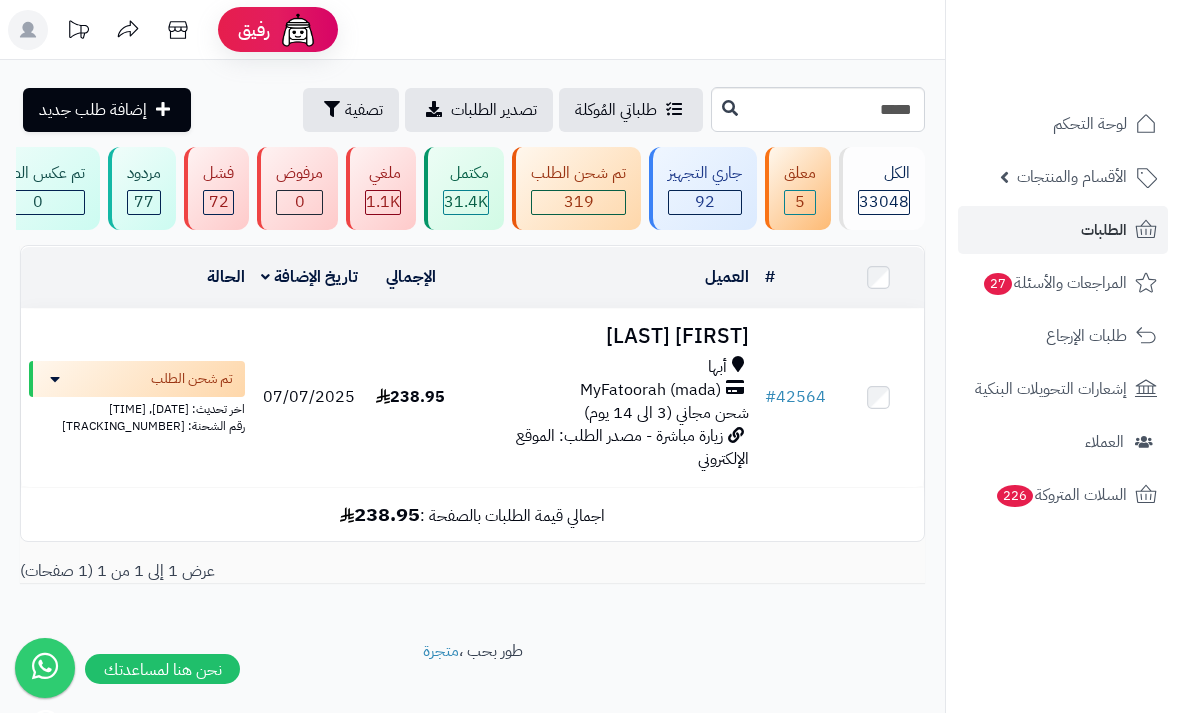 click on "[FIRST] [LAST]" at bounding box center (606, 336) 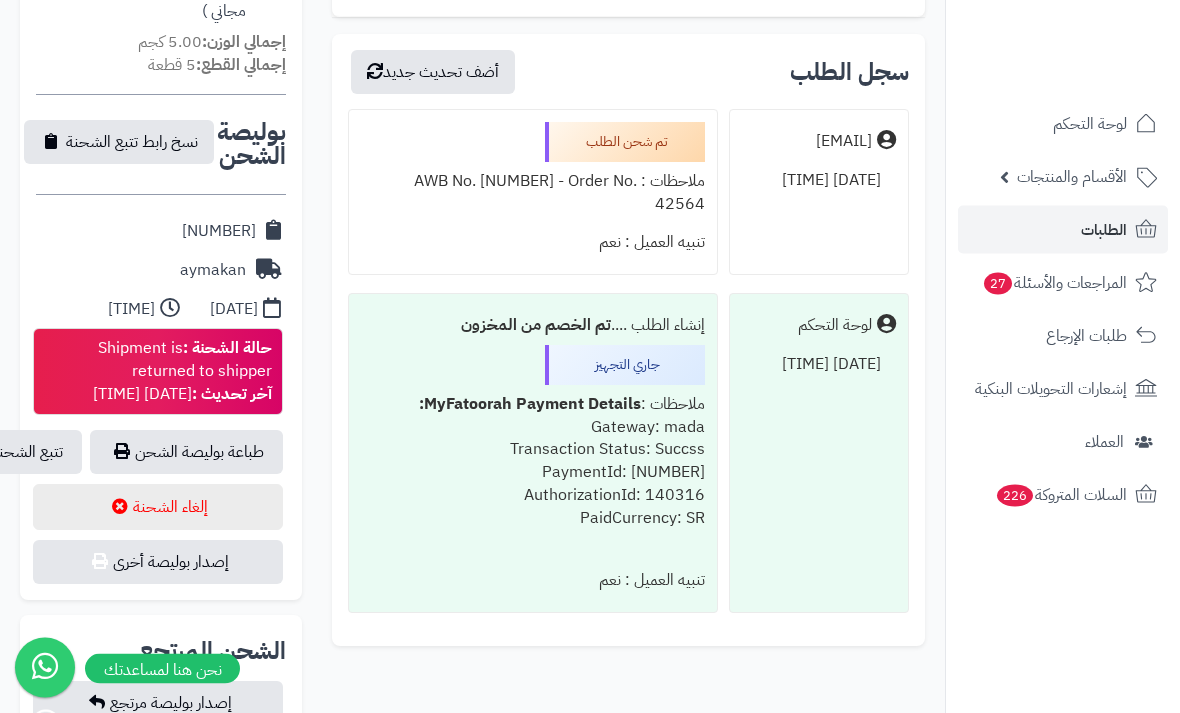 scroll, scrollTop: 835, scrollLeft: 0, axis: vertical 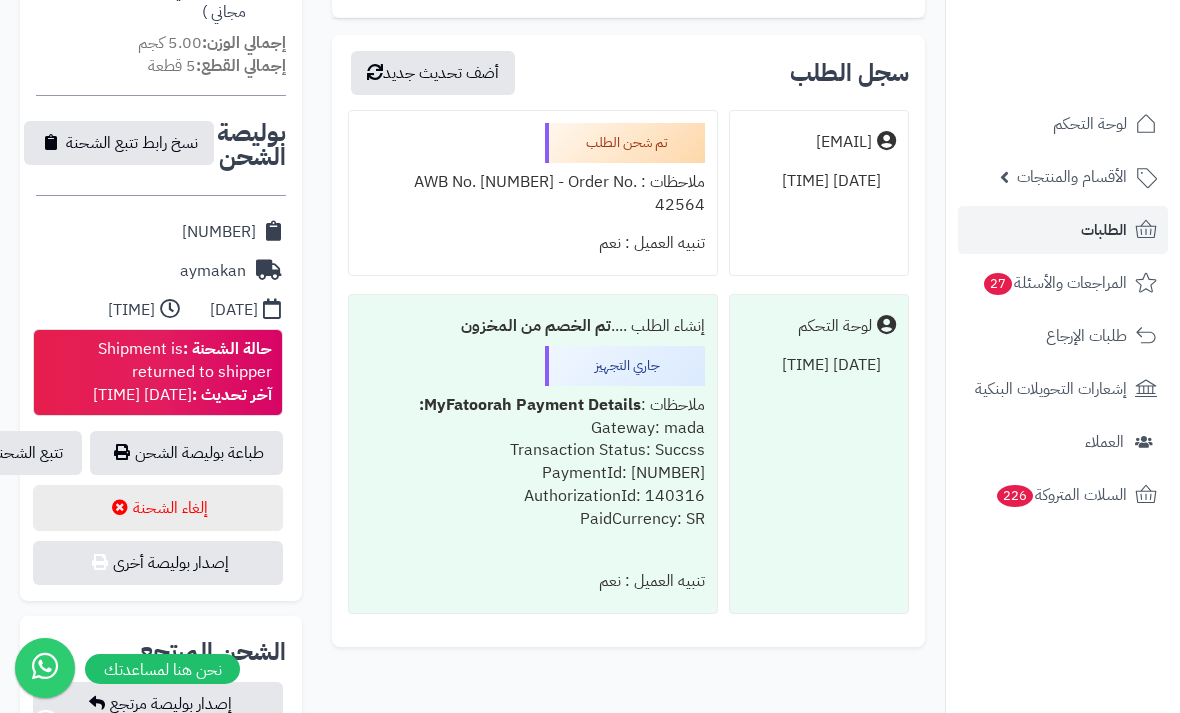 click on "تتبع الشحنة" at bounding box center [27, 453] 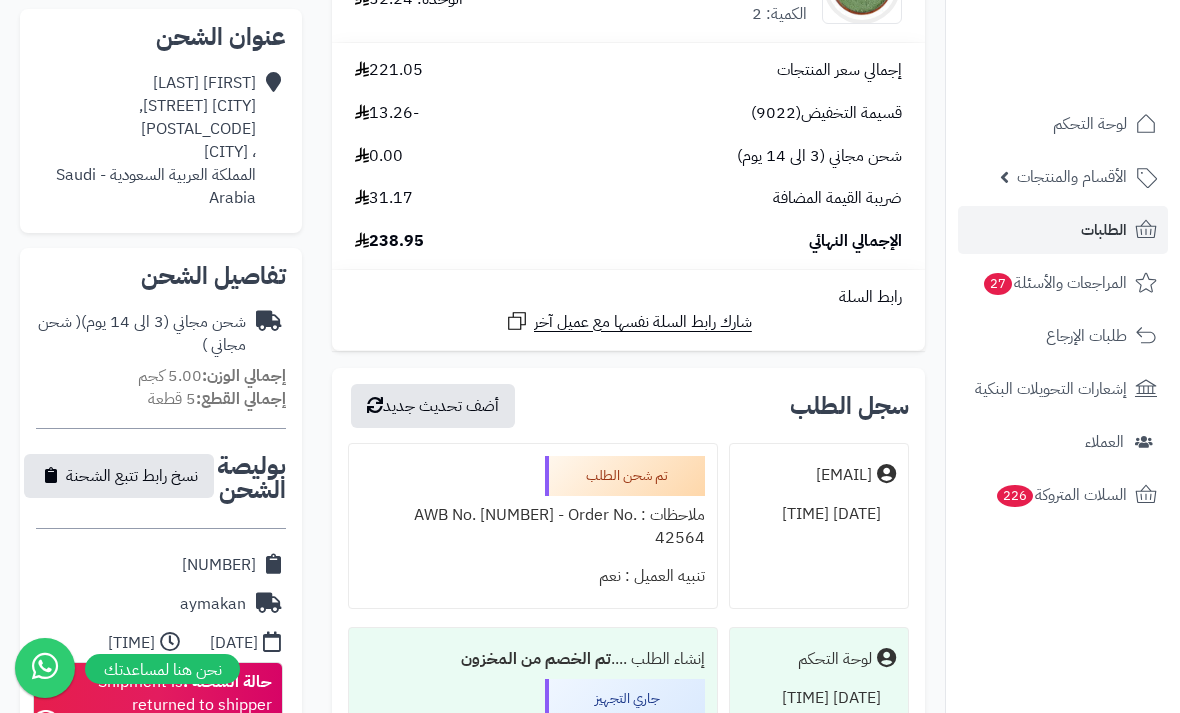 scroll, scrollTop: 500, scrollLeft: 0, axis: vertical 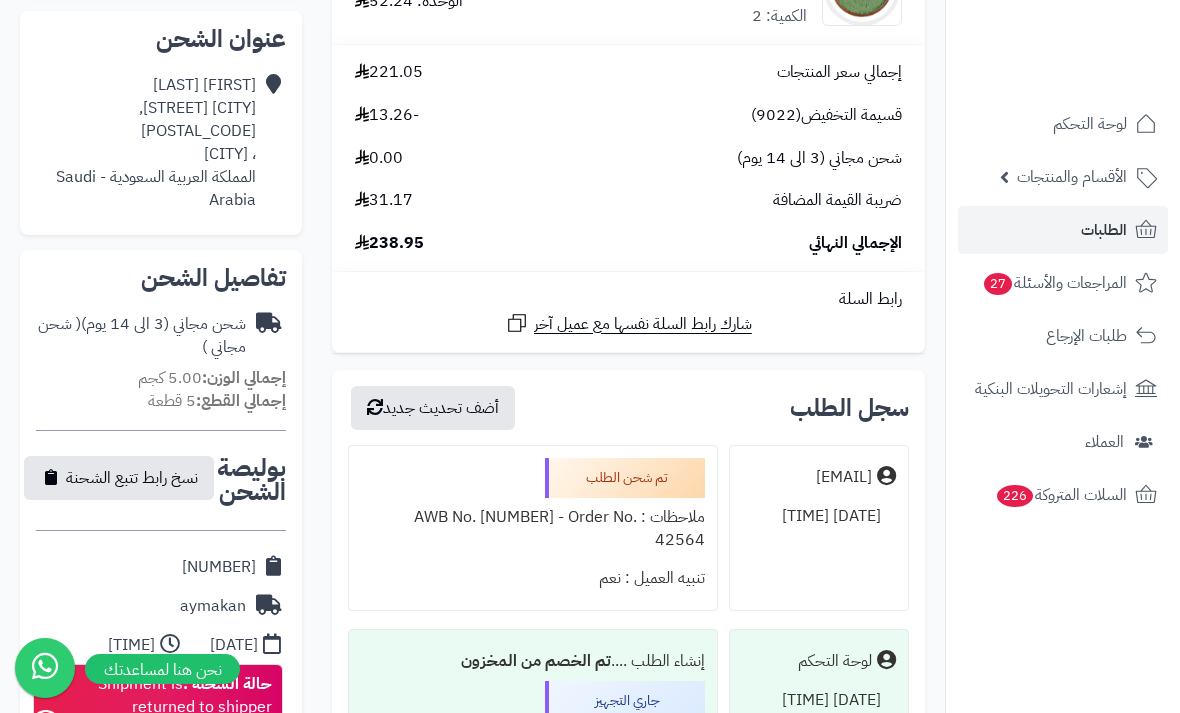 click on "الطلبات" at bounding box center [1104, 230] 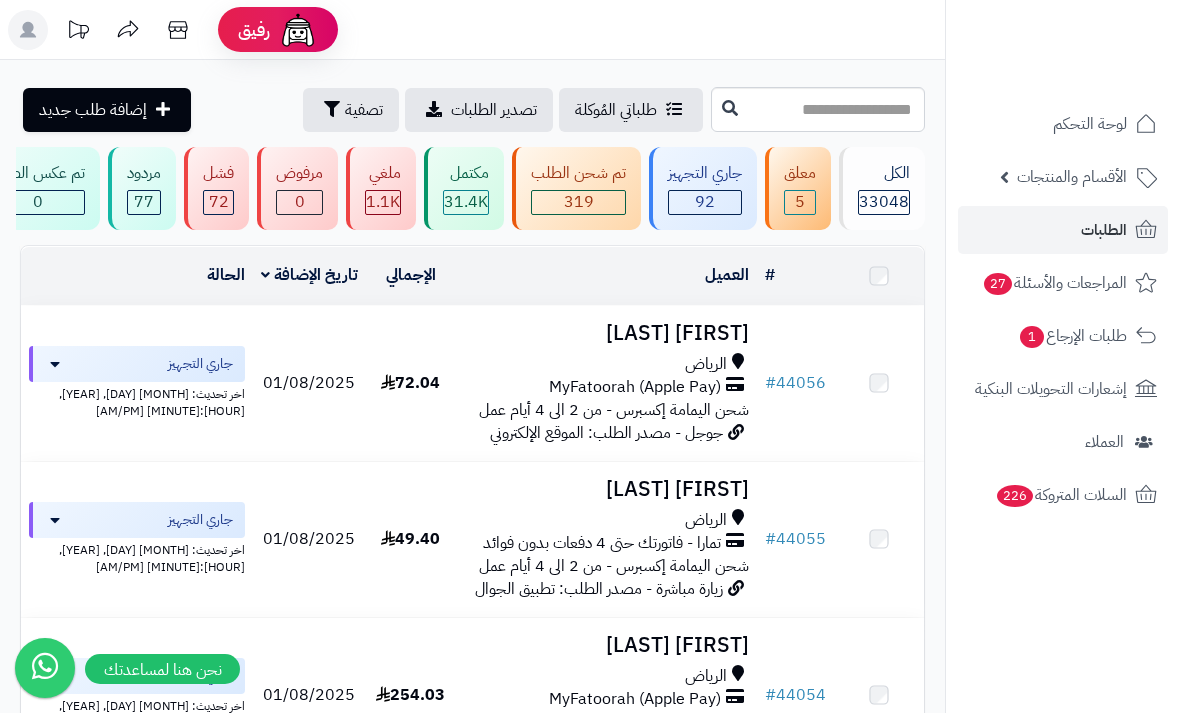 scroll, scrollTop: 0, scrollLeft: 0, axis: both 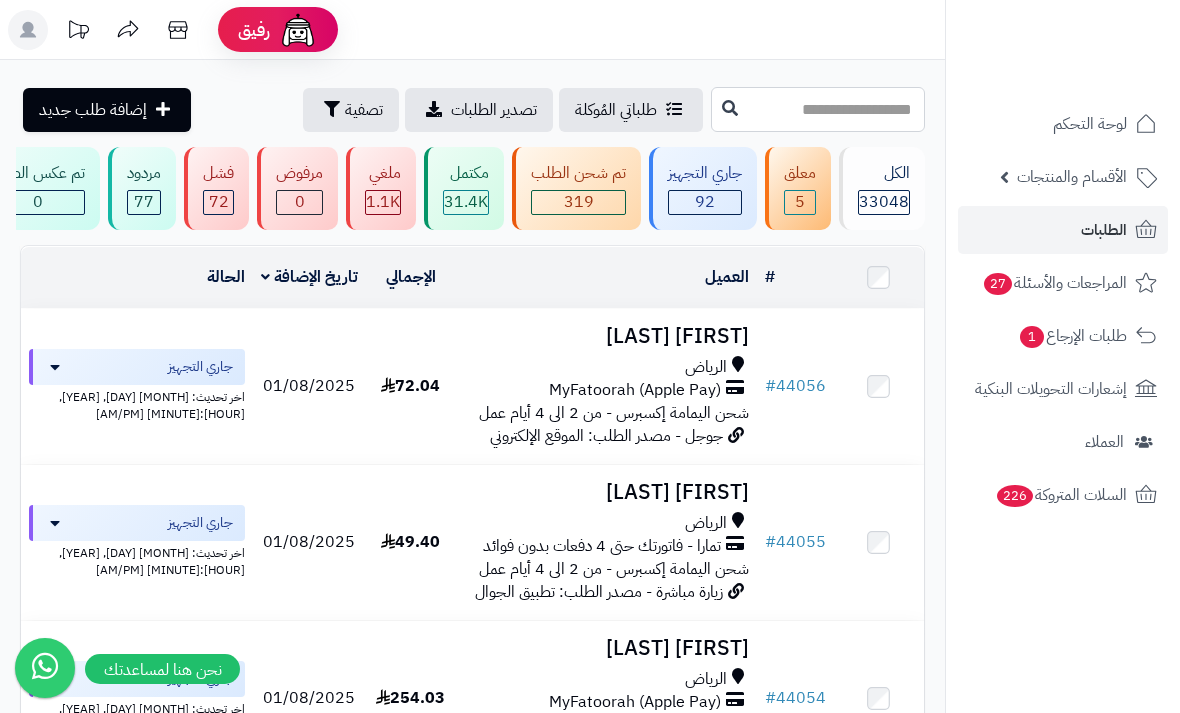 click at bounding box center (818, 109) 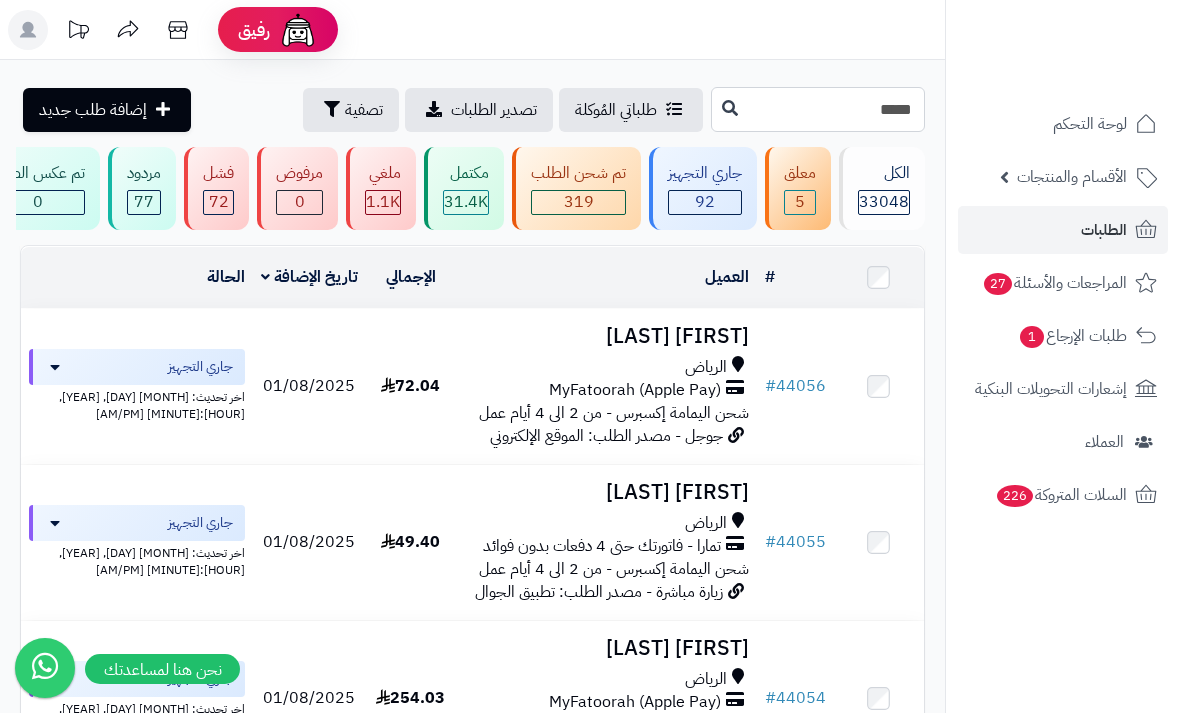 type on "*****" 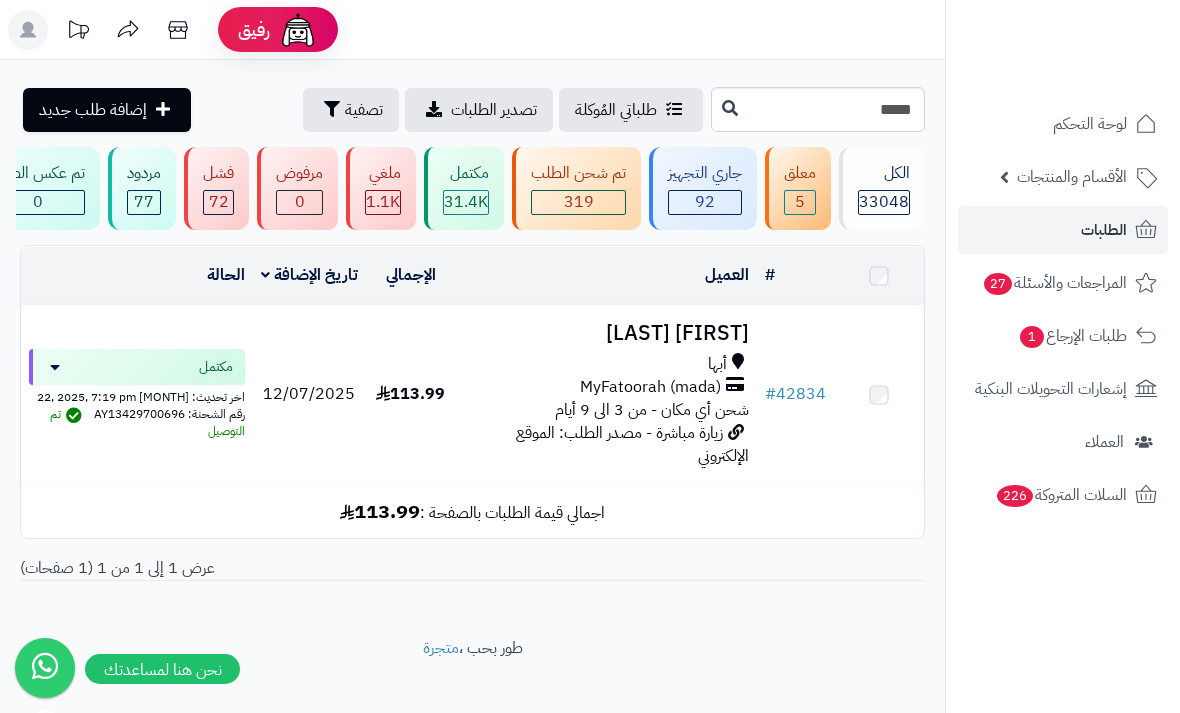 scroll, scrollTop: 0, scrollLeft: 0, axis: both 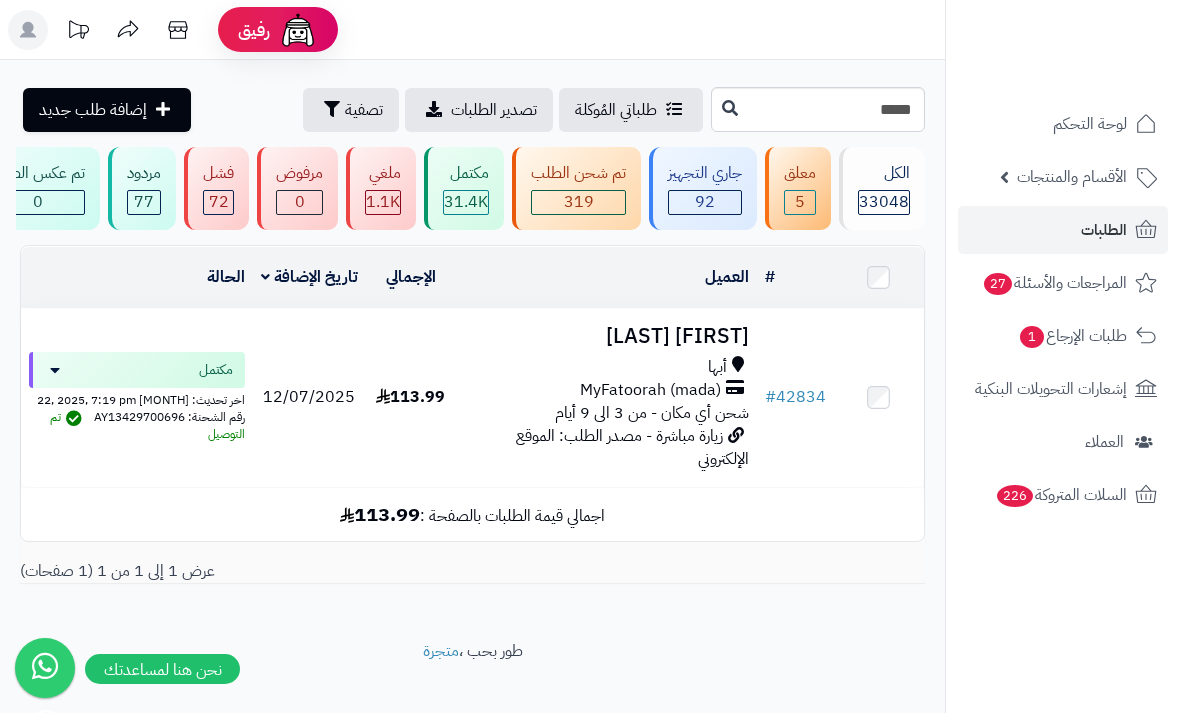 click on "[NAME] [LAST]" at bounding box center [606, 336] 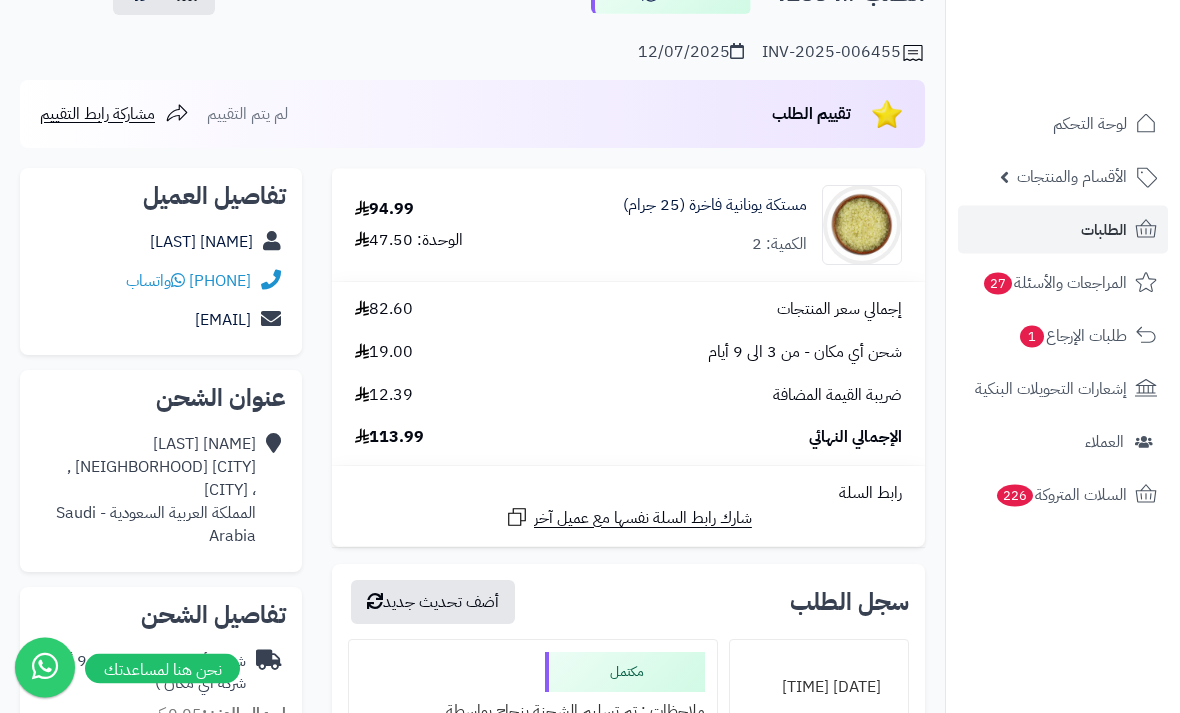 scroll, scrollTop: 0, scrollLeft: 0, axis: both 